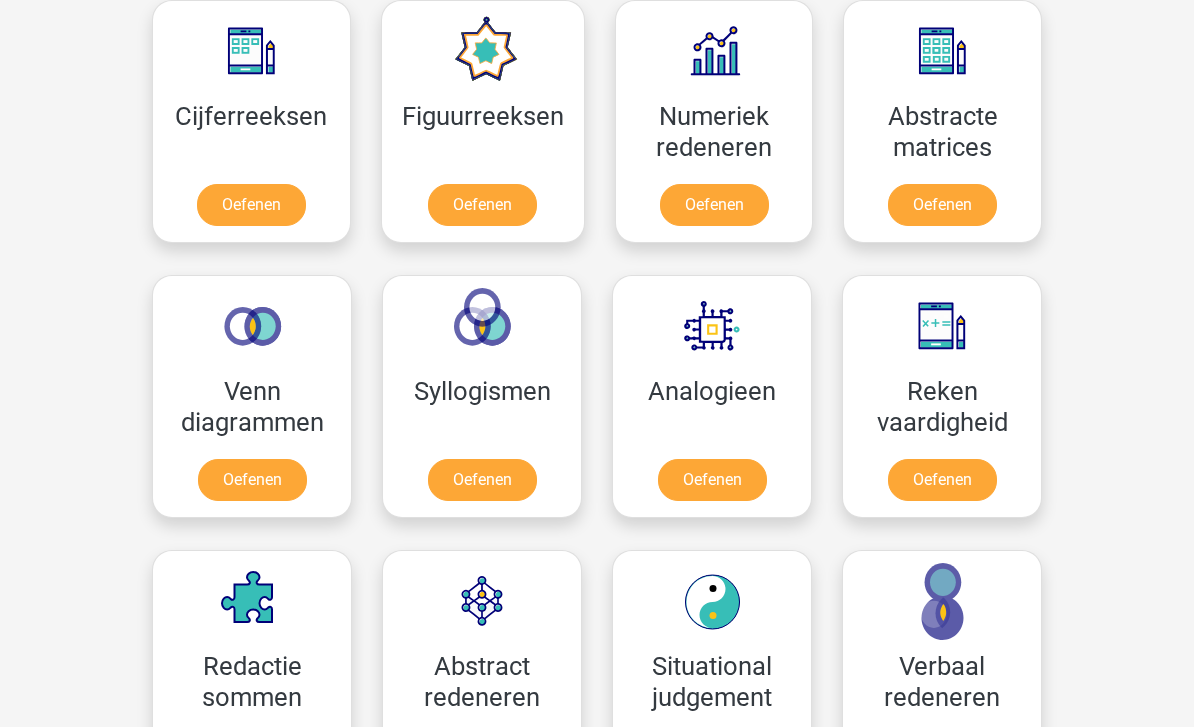 scroll, scrollTop: 991, scrollLeft: 0, axis: vertical 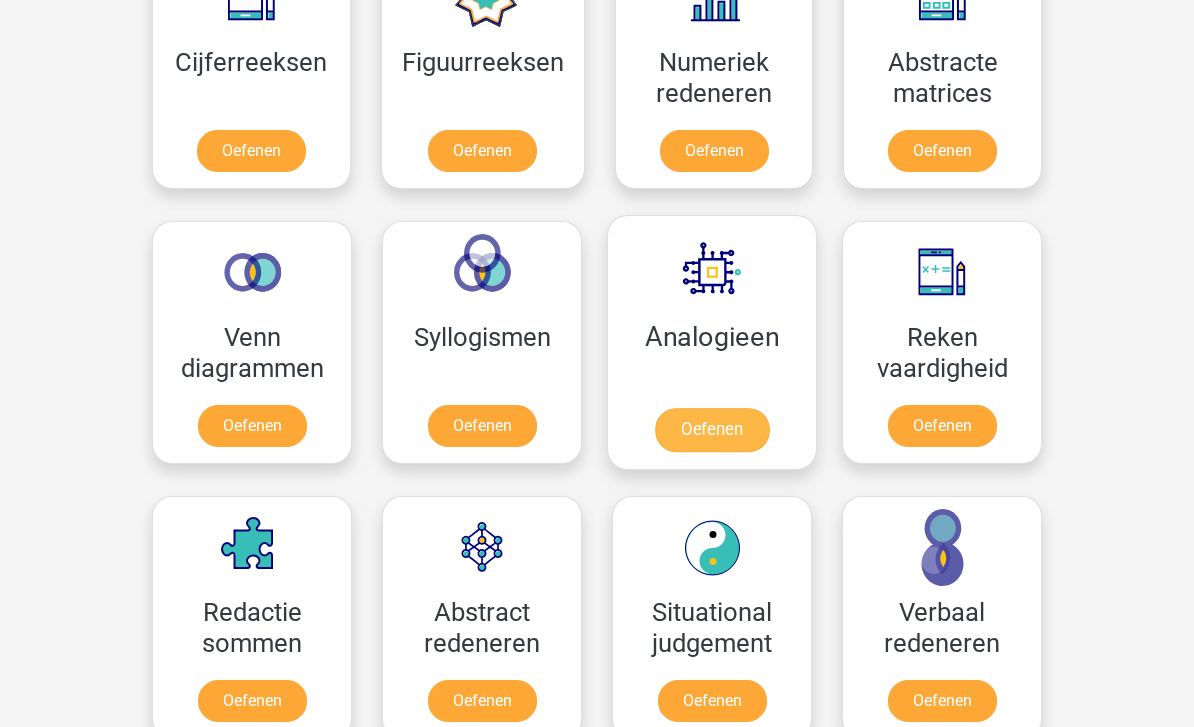 click on "Oefenen" at bounding box center [712, 431] 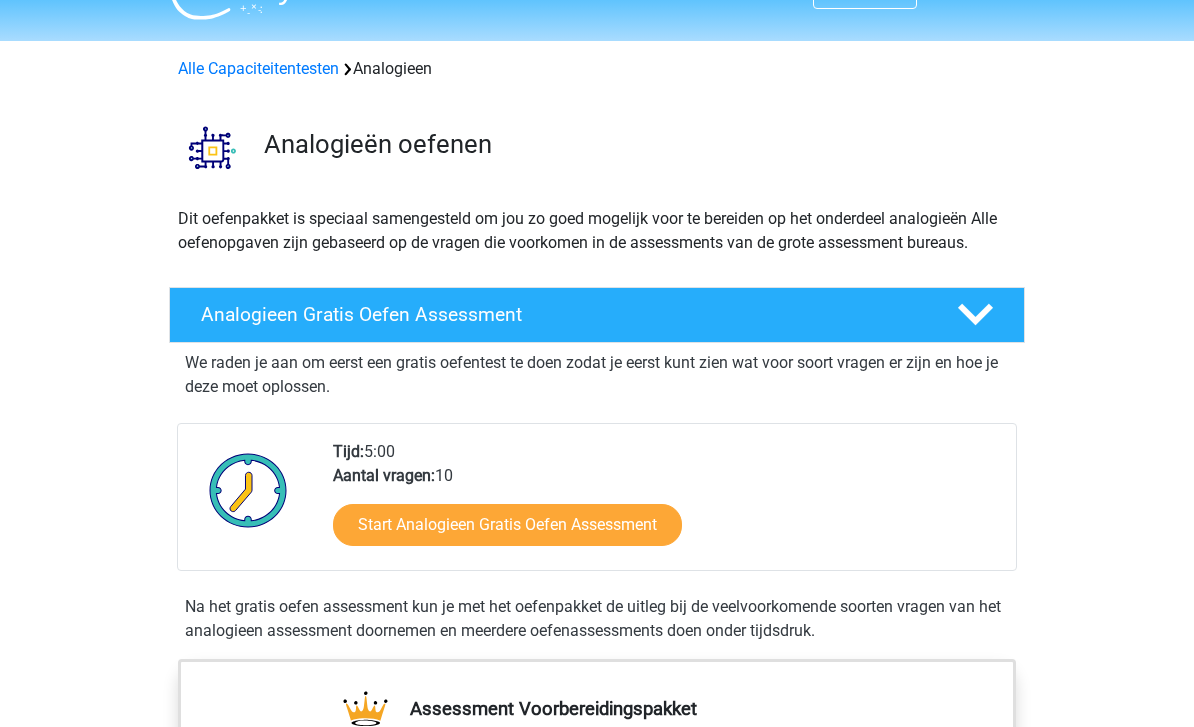 scroll, scrollTop: 48, scrollLeft: 0, axis: vertical 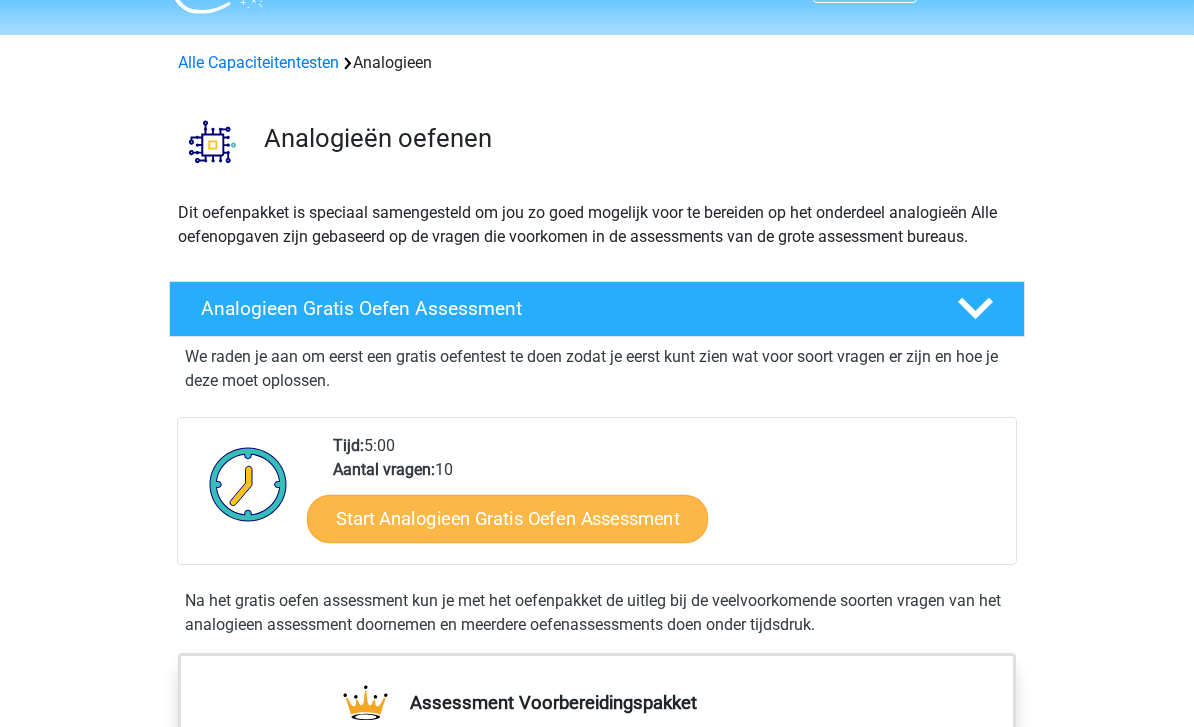 click on "Start Analogieen
Gratis Oefen Assessment" at bounding box center [507, 519] 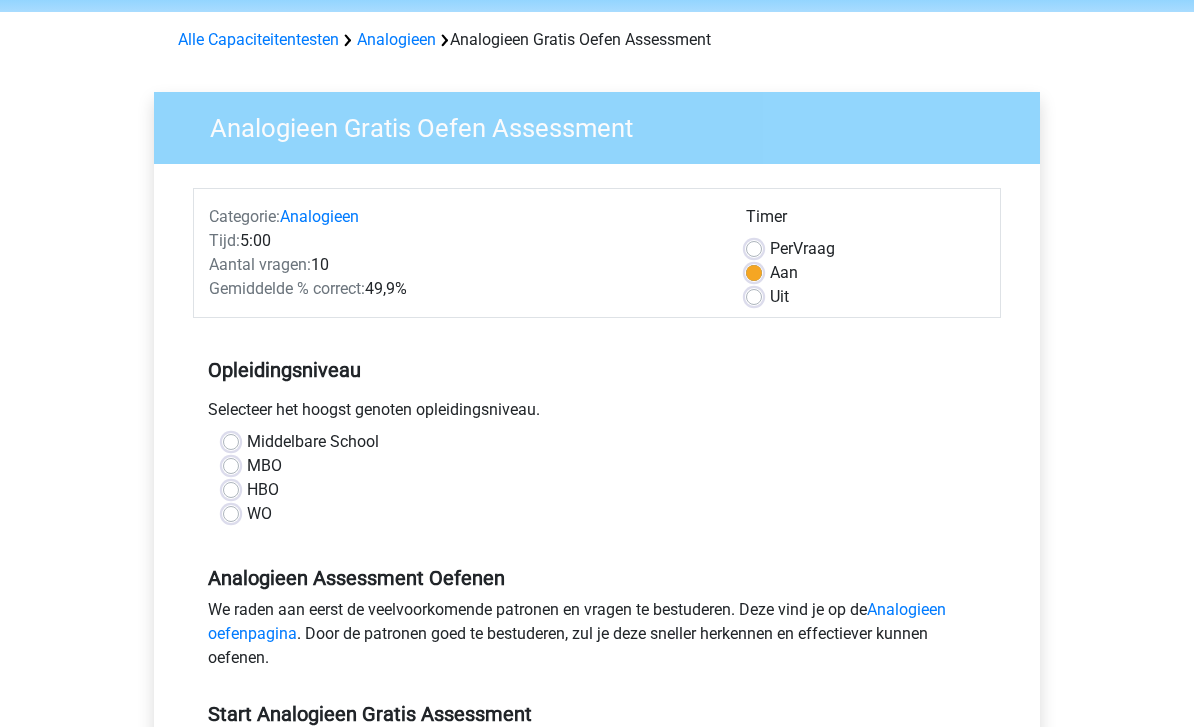 scroll, scrollTop: 79, scrollLeft: 0, axis: vertical 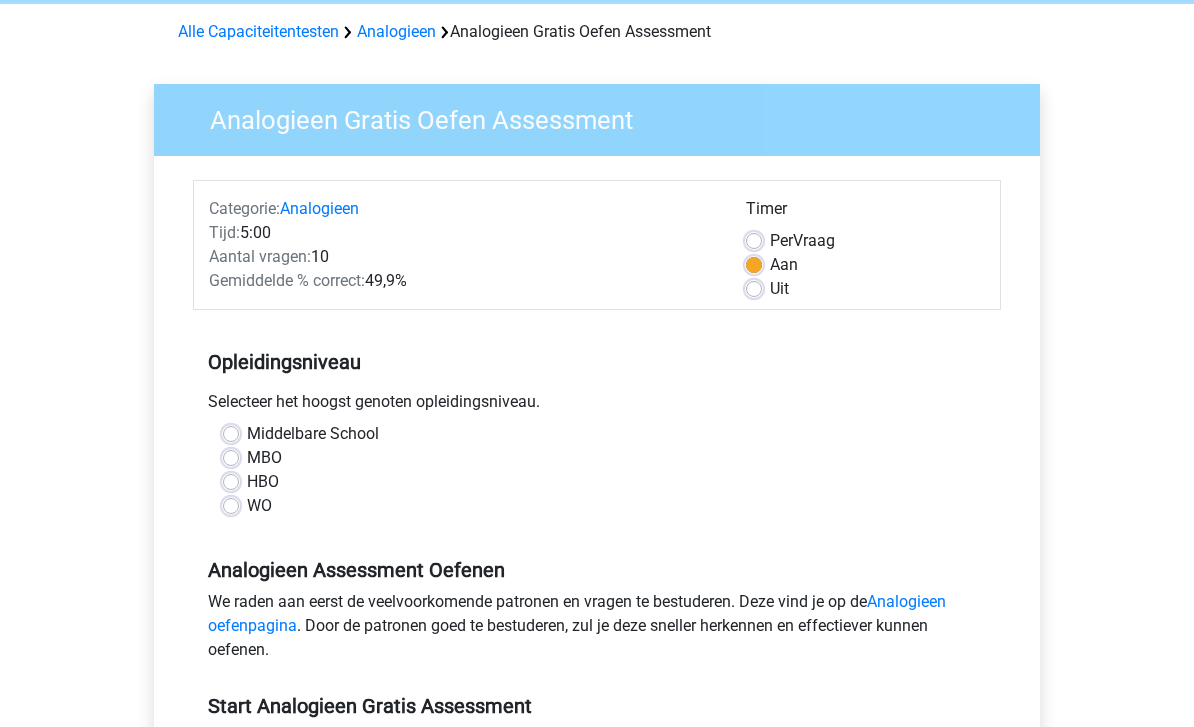 click on "WO" at bounding box center (259, 507) 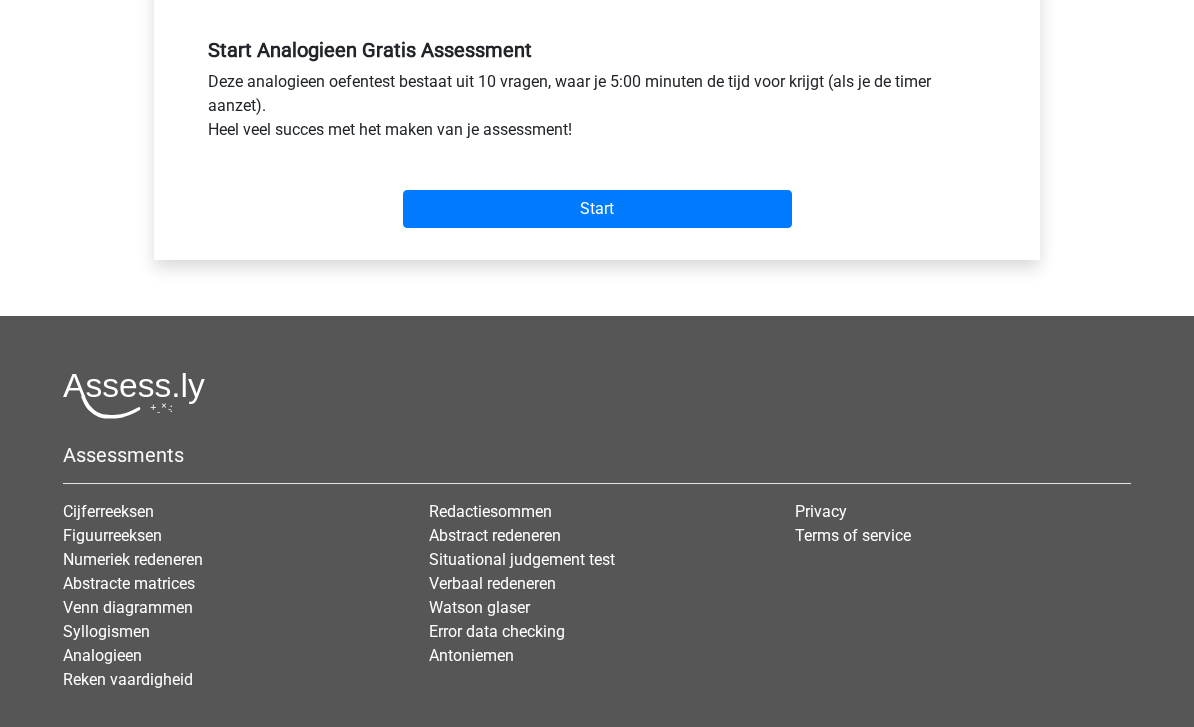 scroll, scrollTop: 735, scrollLeft: 0, axis: vertical 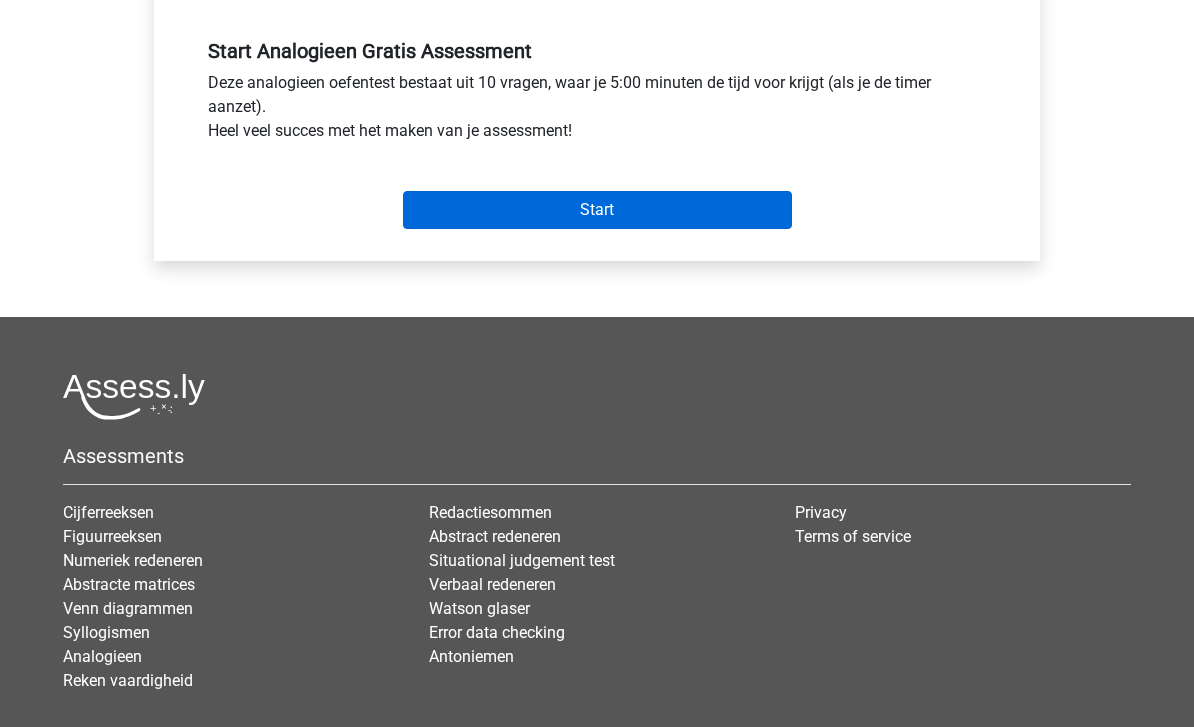 click on "Start" at bounding box center (597, 210) 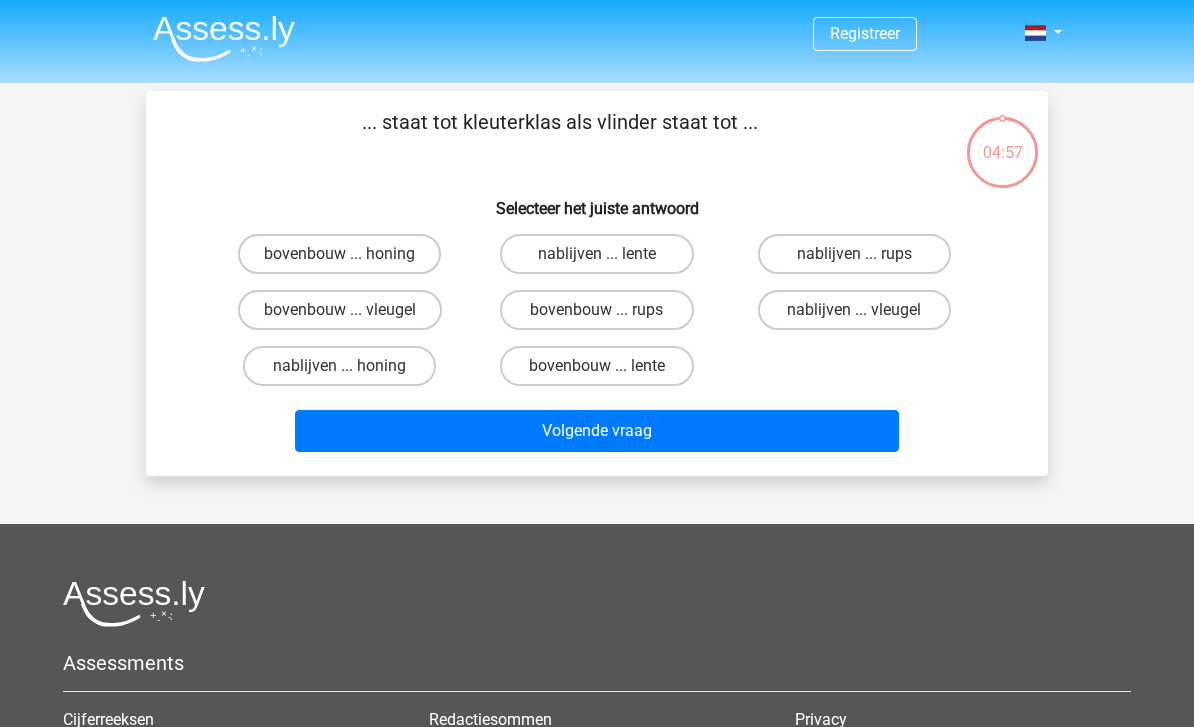 scroll, scrollTop: 0, scrollLeft: 0, axis: both 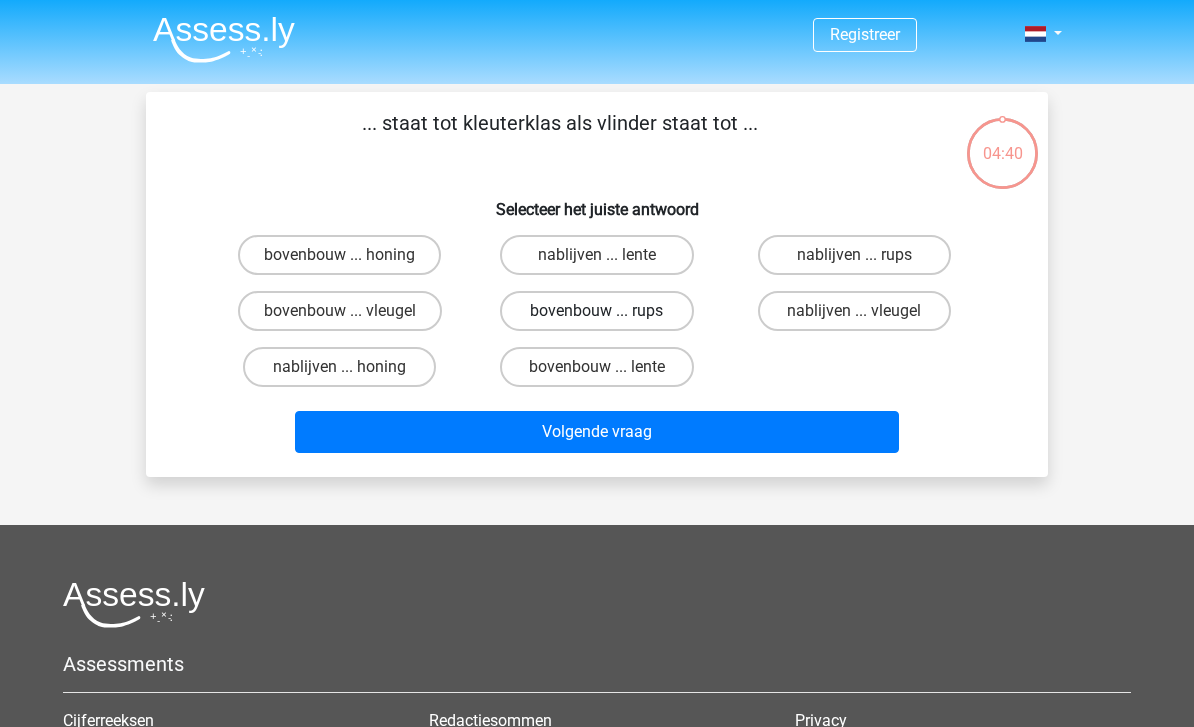 click on "bovenbouw ... rups" at bounding box center [596, 311] 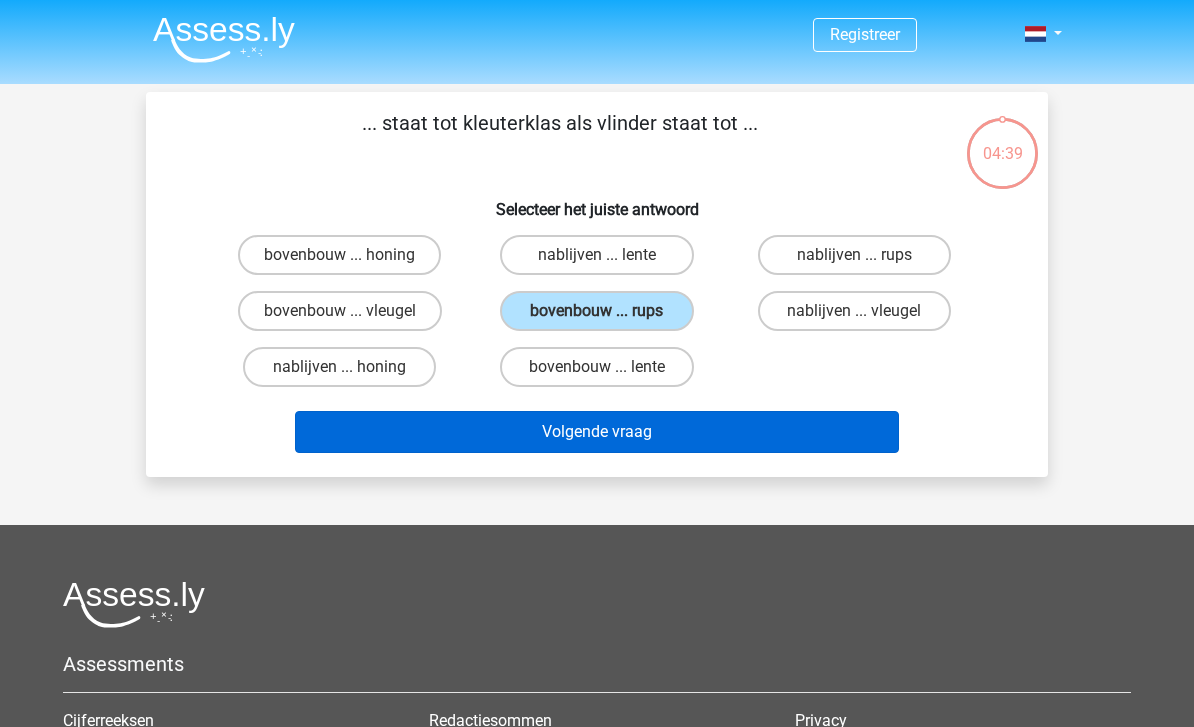 click on "Volgende vraag" at bounding box center (597, 432) 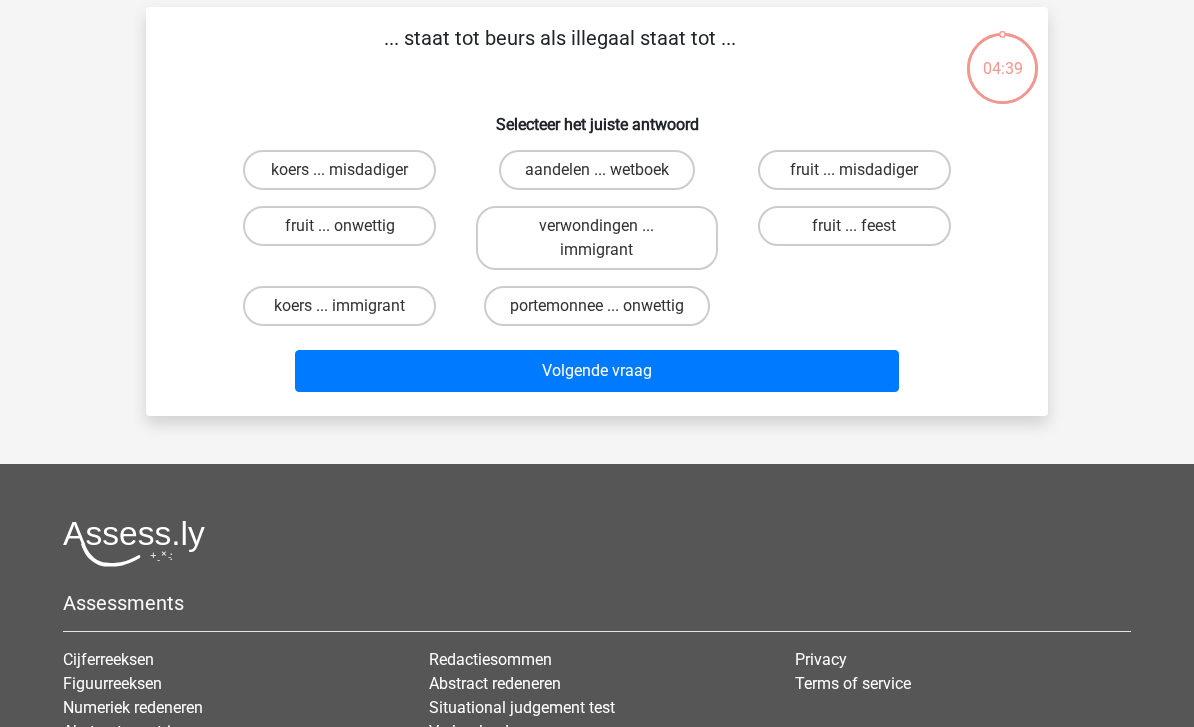 scroll, scrollTop: 92, scrollLeft: 0, axis: vertical 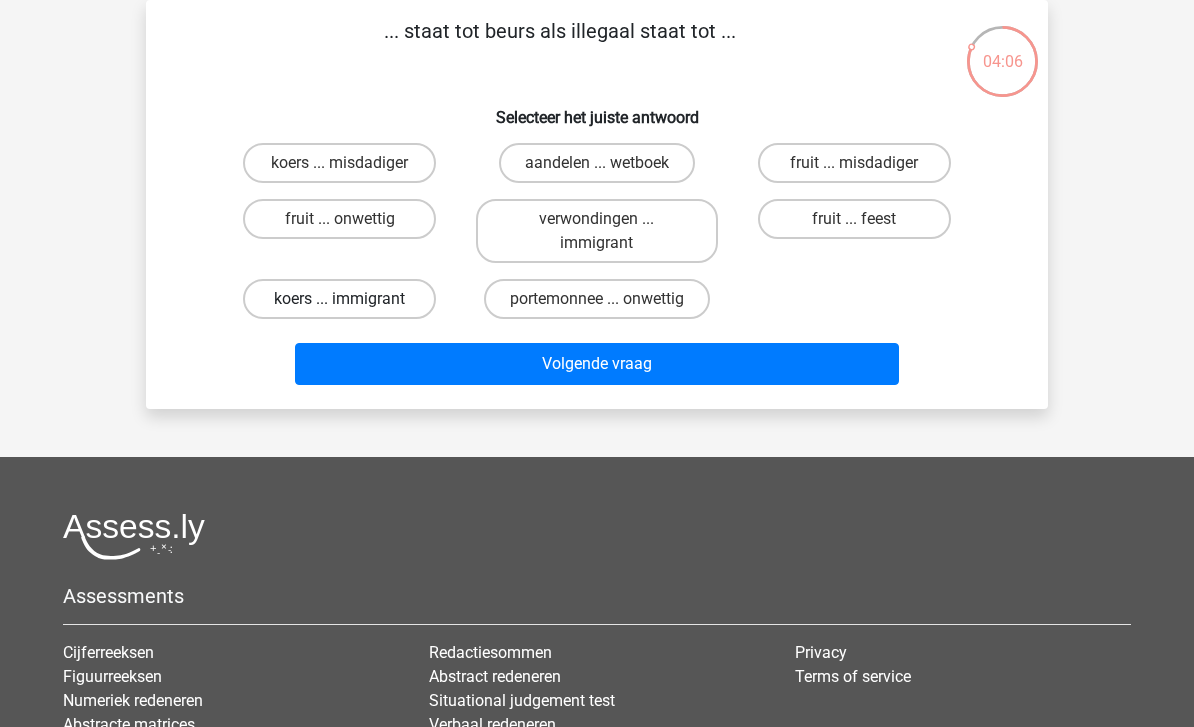 click on "koers ... immigrant" at bounding box center [339, 299] 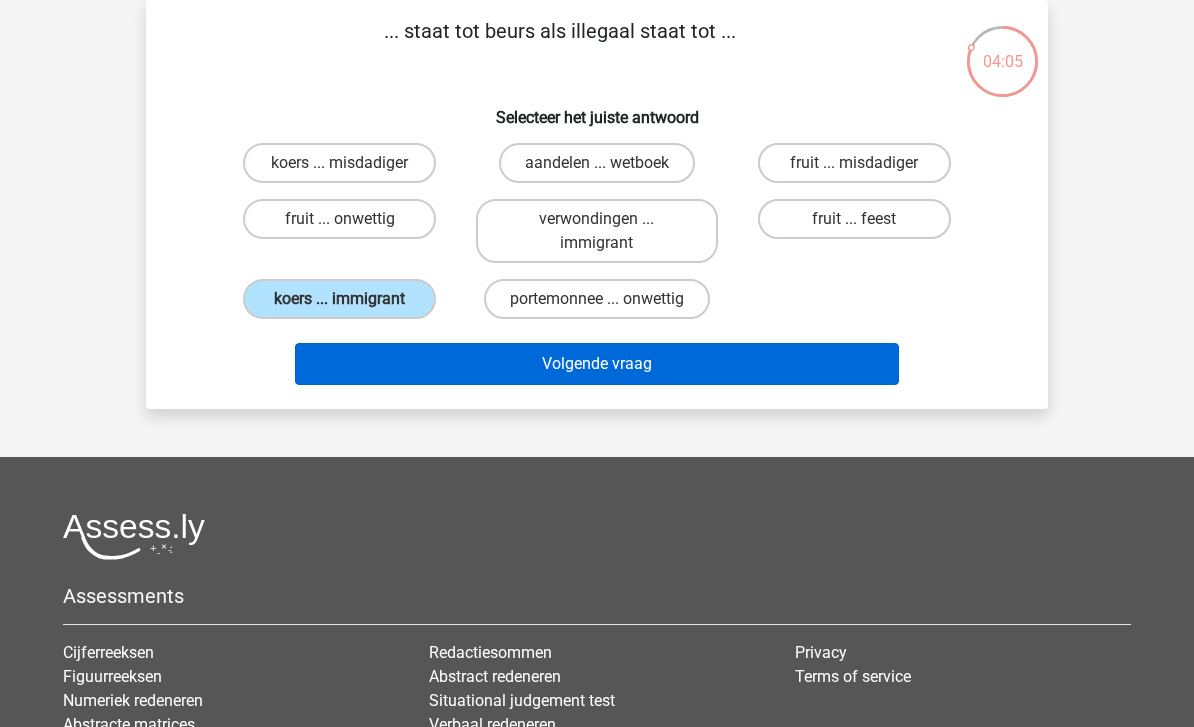 click on "Volgende vraag" at bounding box center (597, 364) 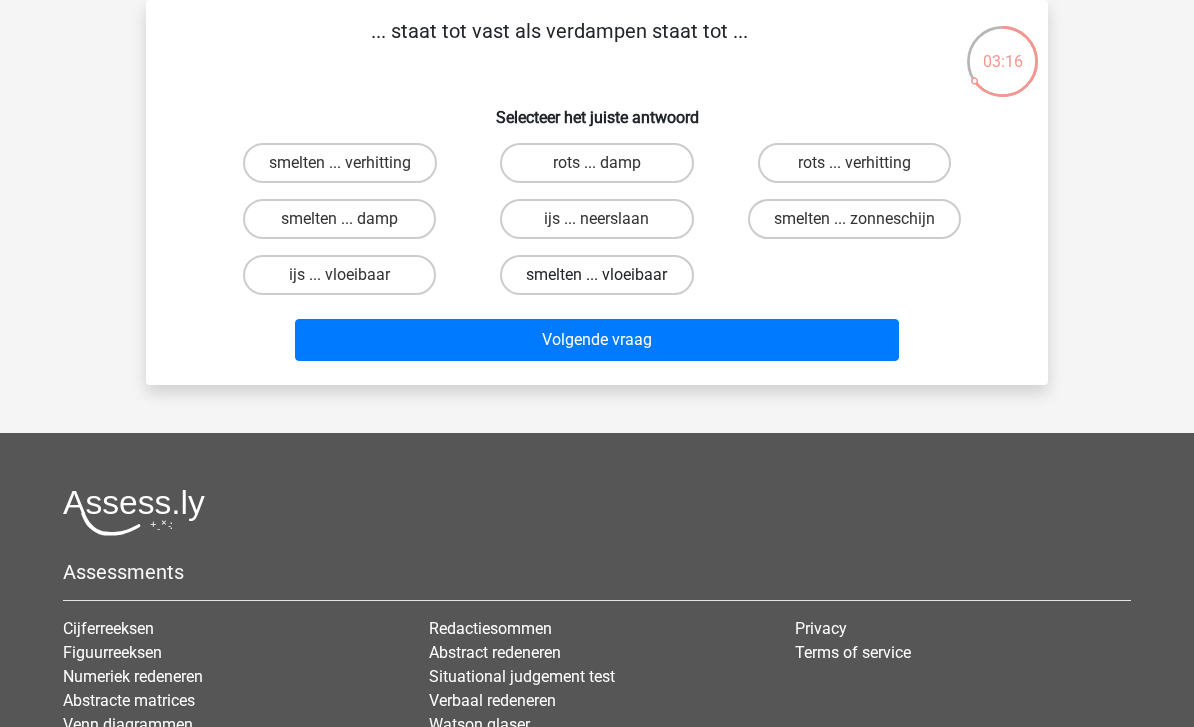 click on "smelten ... vloeibaar" at bounding box center [596, 275] 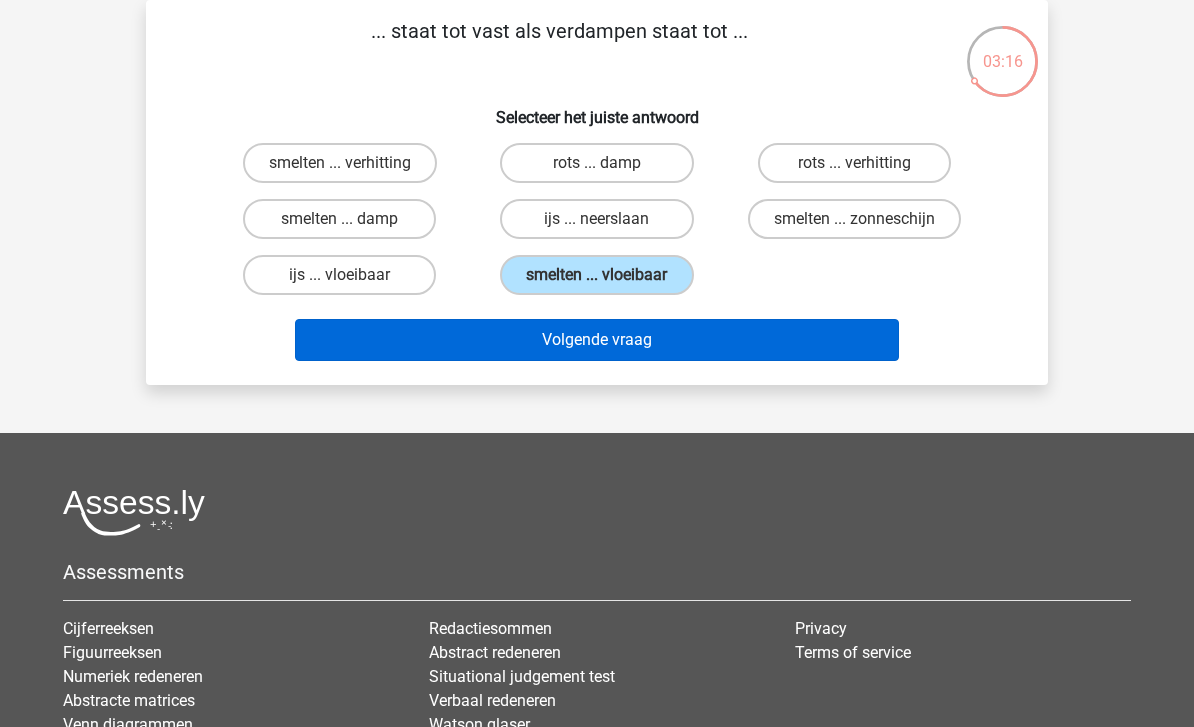 click on "Volgende vraag" at bounding box center [597, 340] 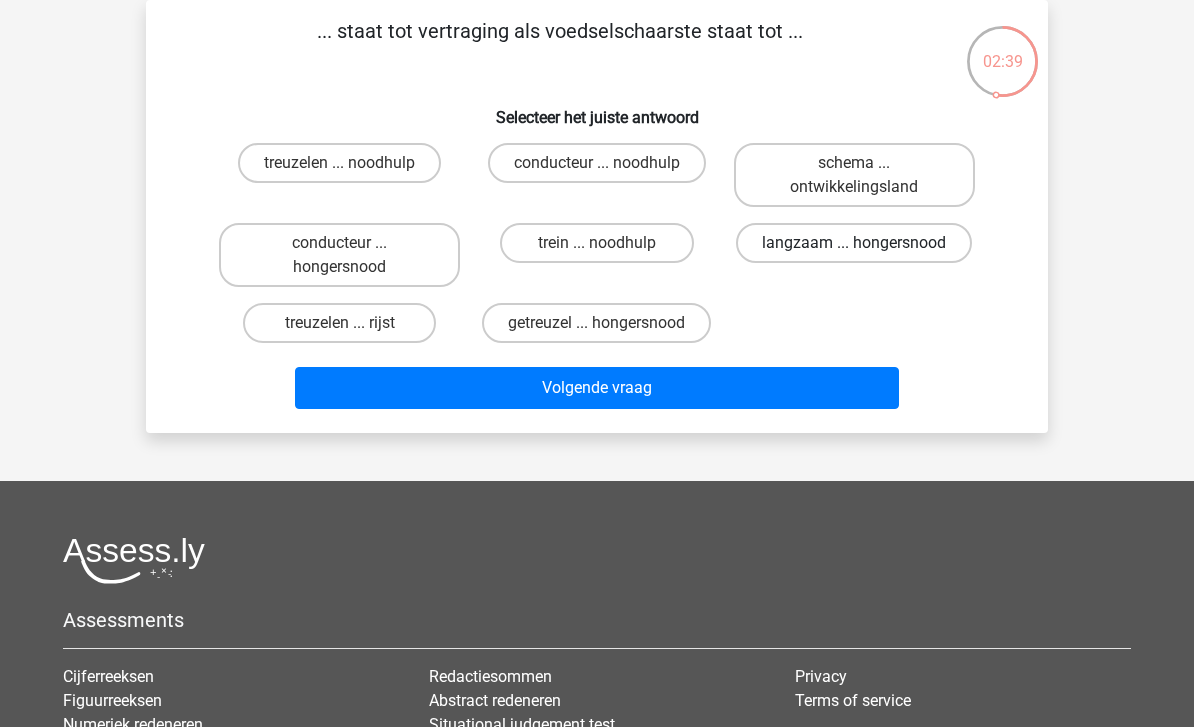 click on "langzaam ... hongersnood" at bounding box center [854, 243] 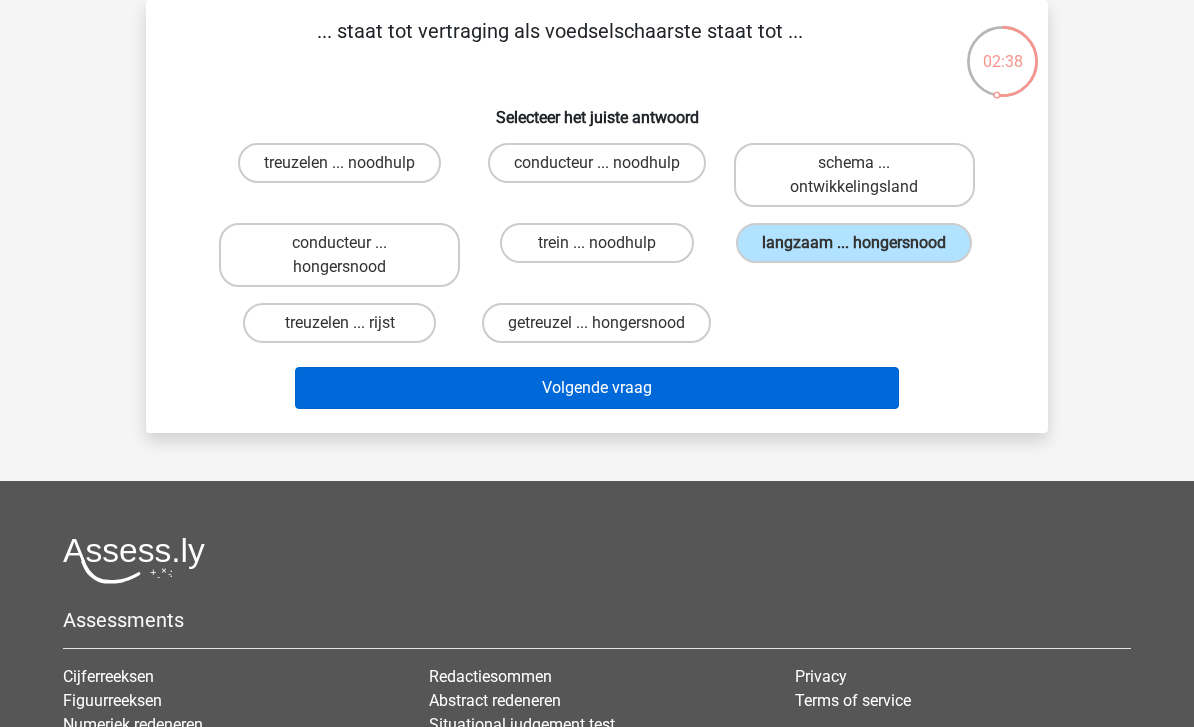 click on "Volgende vraag" at bounding box center [597, 388] 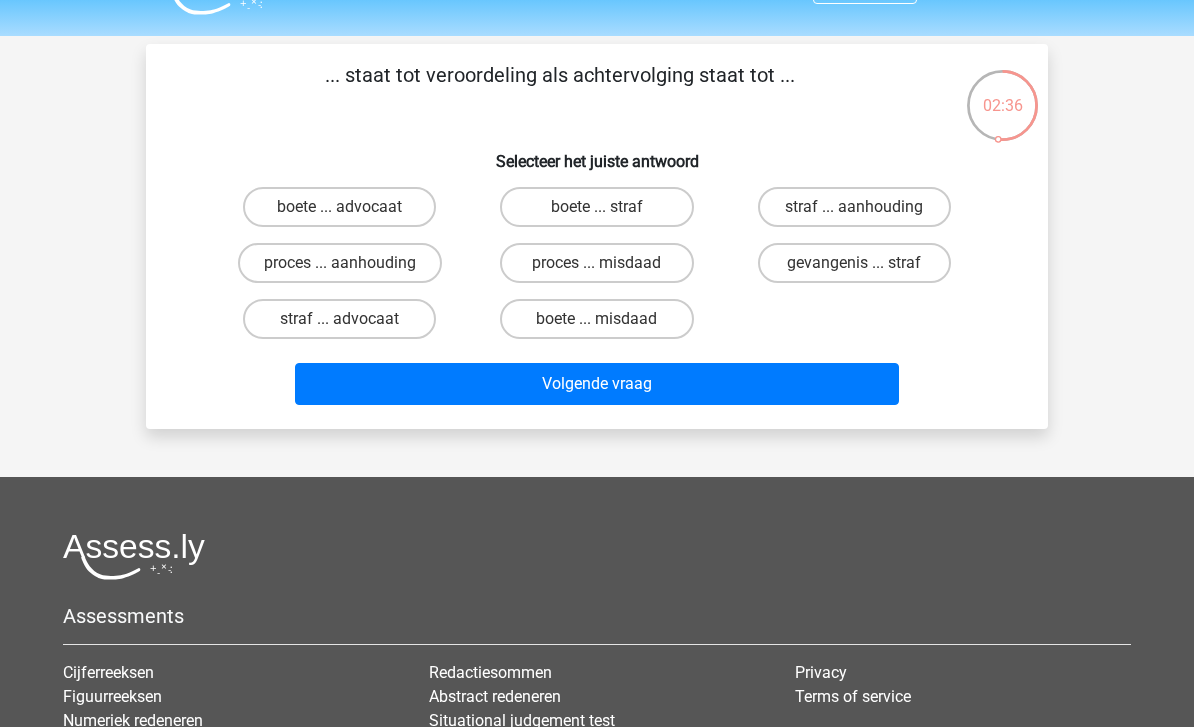 scroll, scrollTop: 45, scrollLeft: 0, axis: vertical 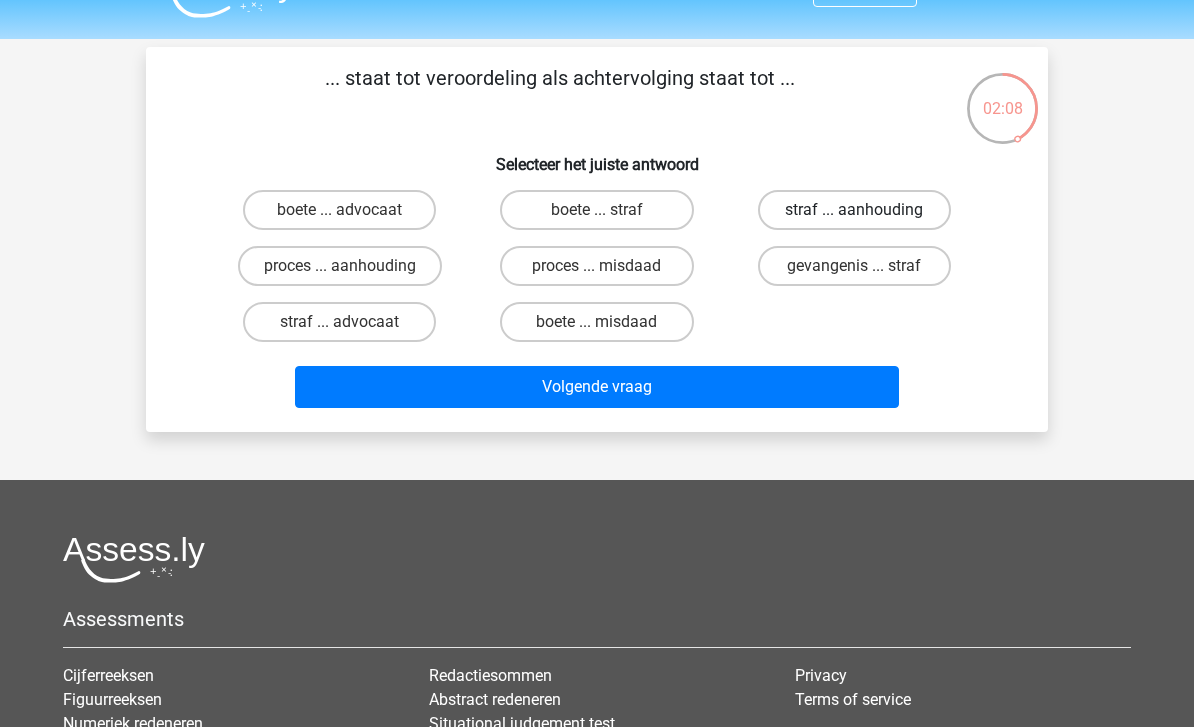 click on "straf ... aanhouding" at bounding box center (854, 210) 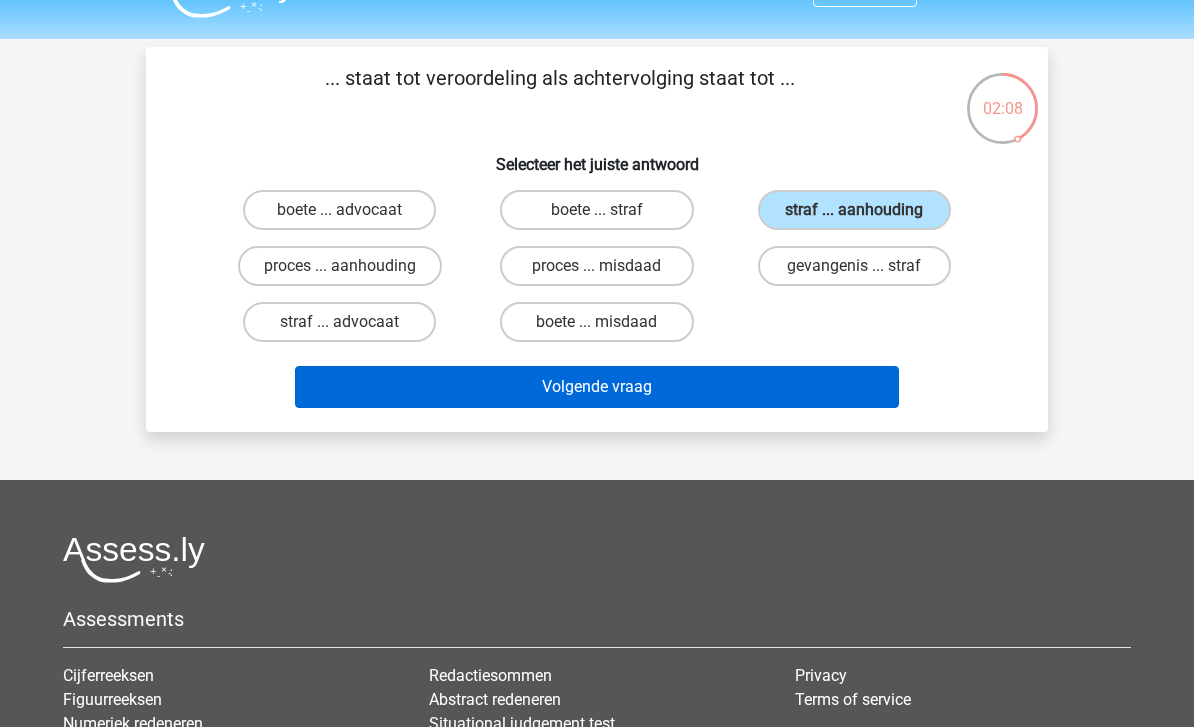 click on "Volgende vraag" at bounding box center [597, 387] 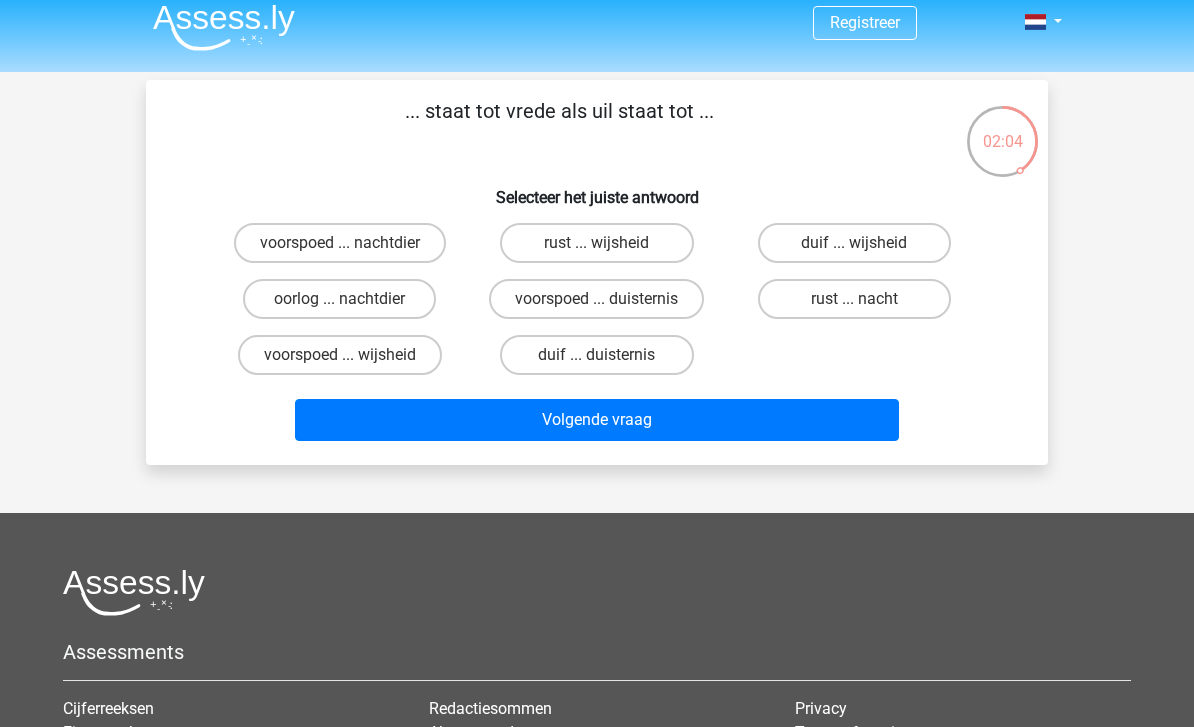 scroll, scrollTop: 7, scrollLeft: 0, axis: vertical 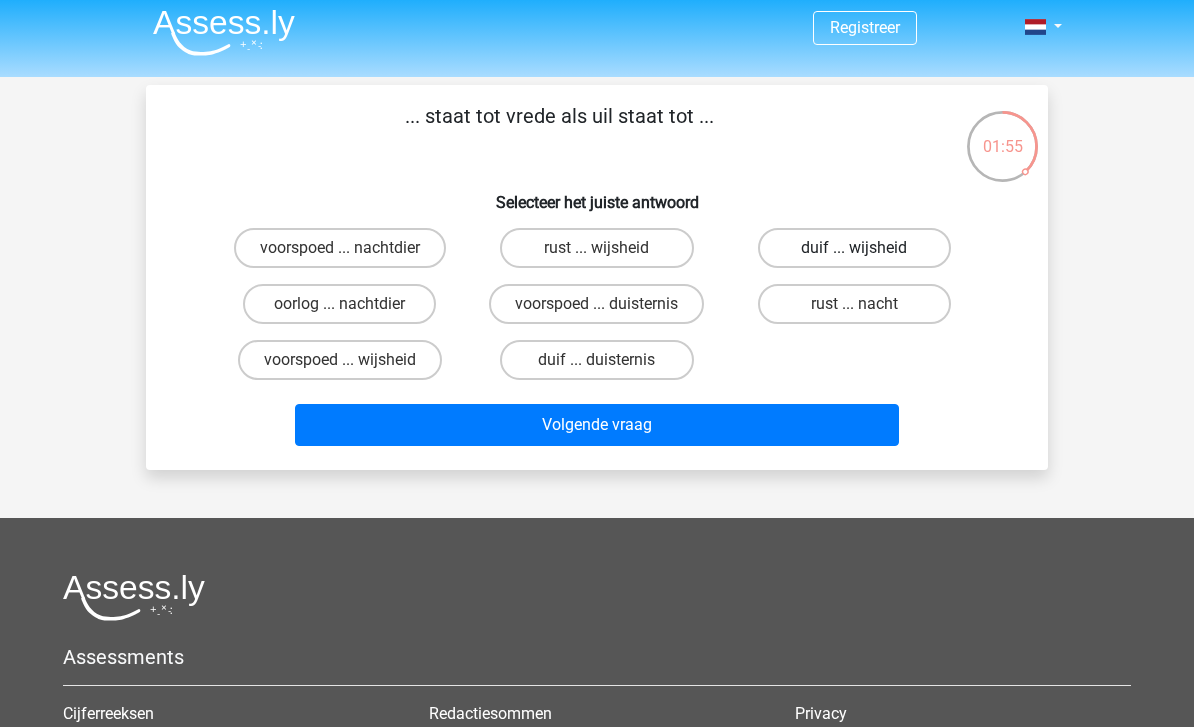 click on "duif ... wijsheid" at bounding box center [854, 248] 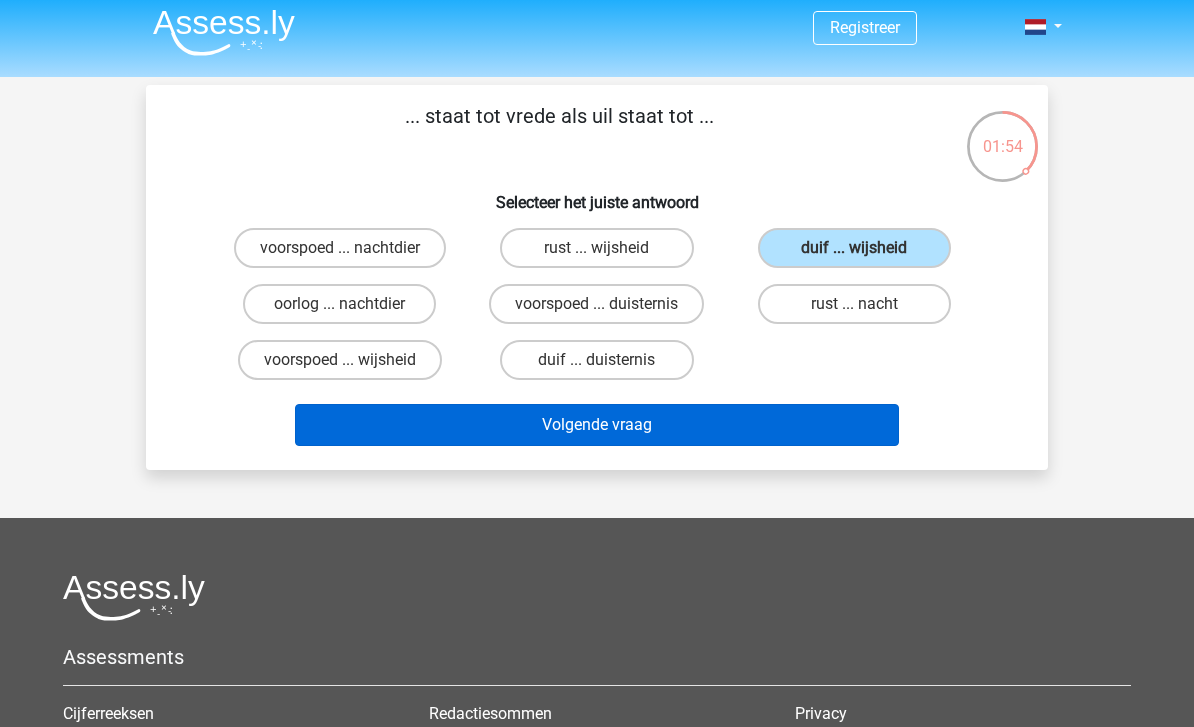 click on "Volgende vraag" at bounding box center (597, 425) 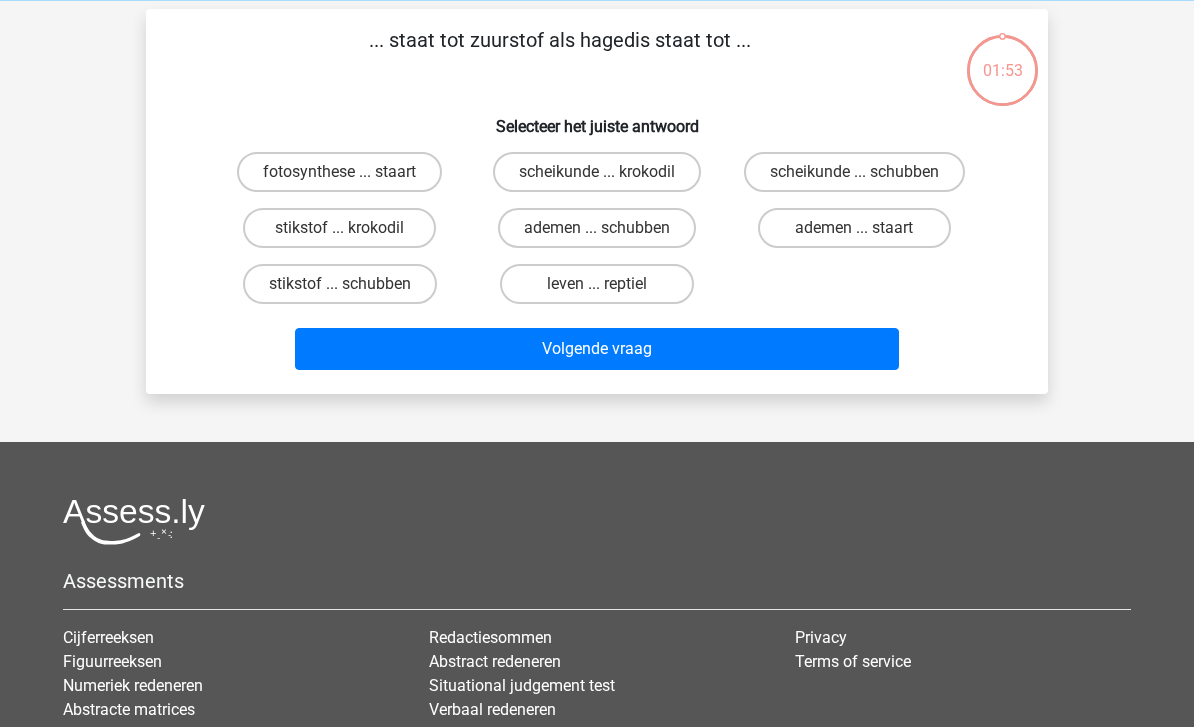 scroll, scrollTop: 92, scrollLeft: 0, axis: vertical 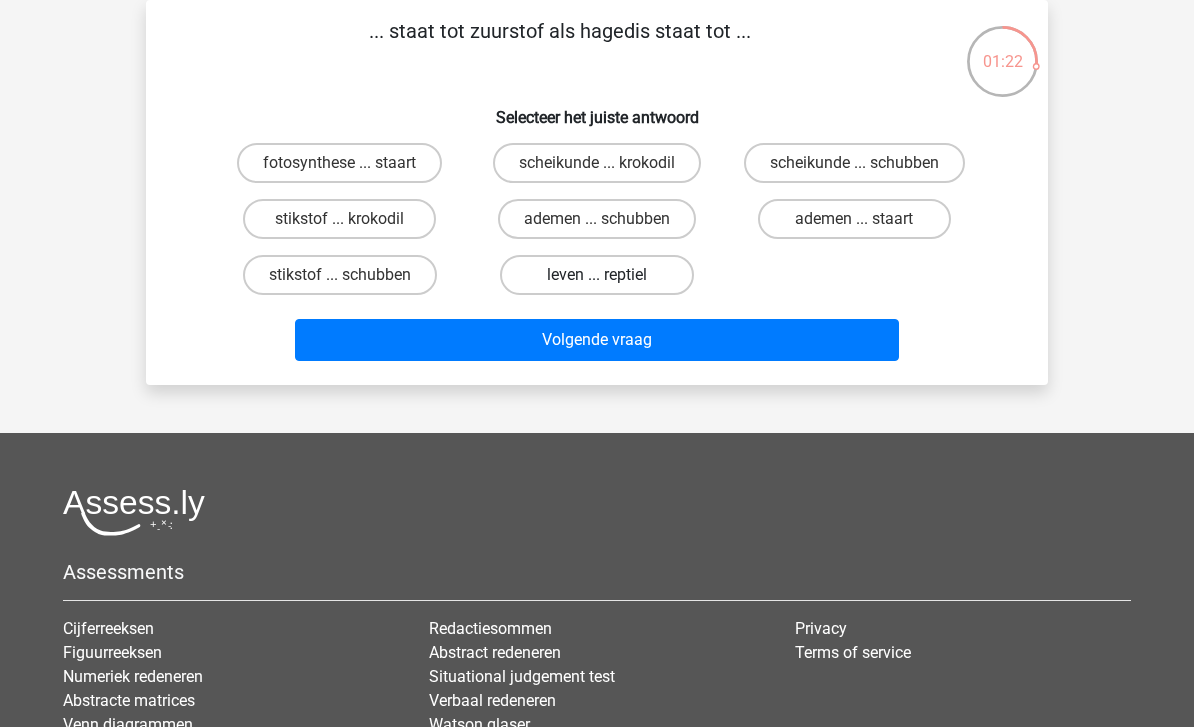 click on "leven ... reptiel" at bounding box center (596, 275) 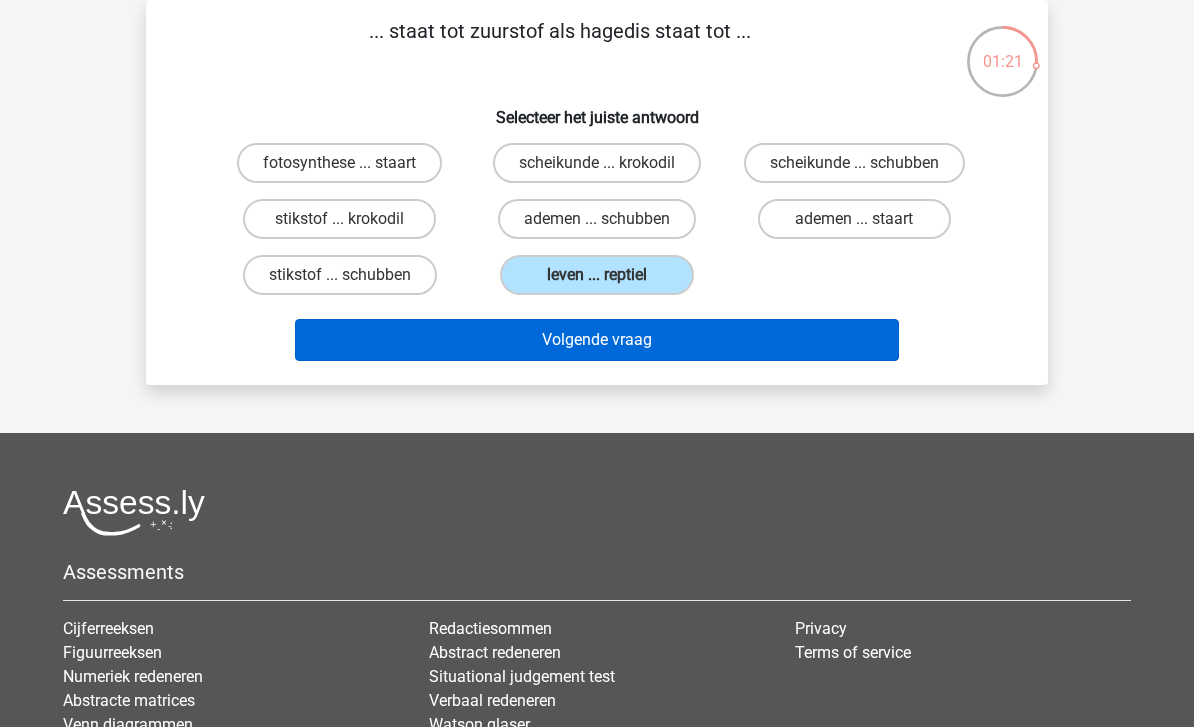 click on "Volgende vraag" at bounding box center (597, 340) 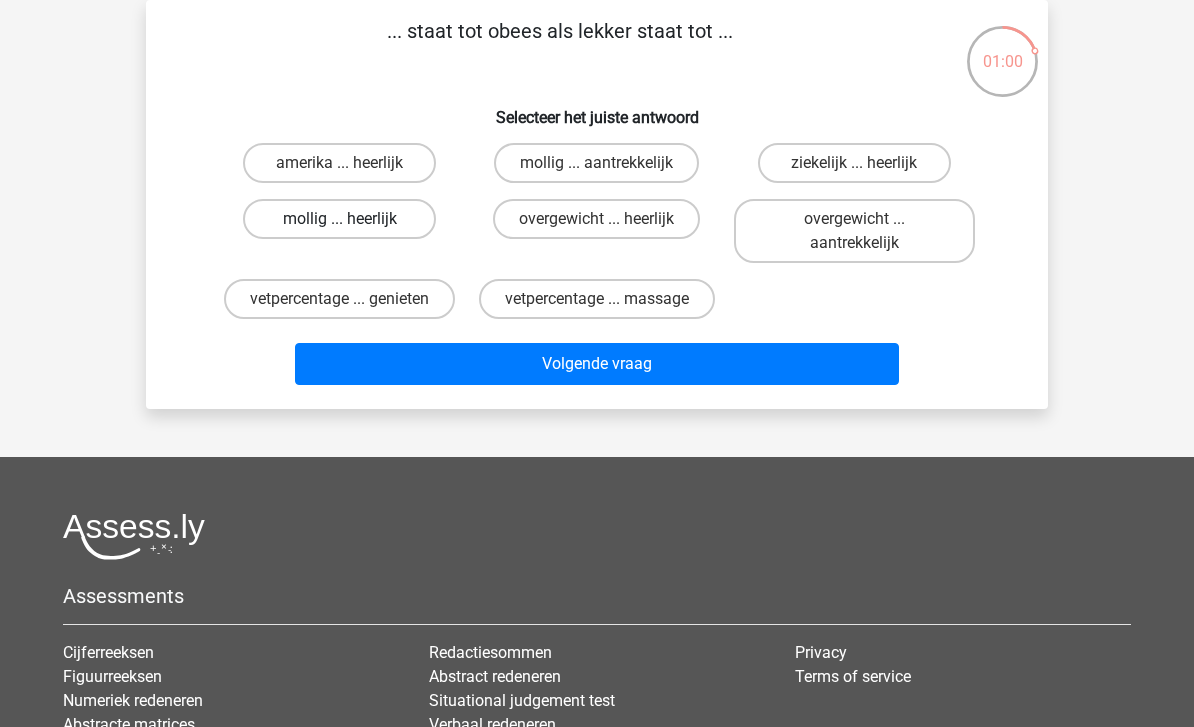 click on "mollig ... heerlijk" at bounding box center [339, 219] 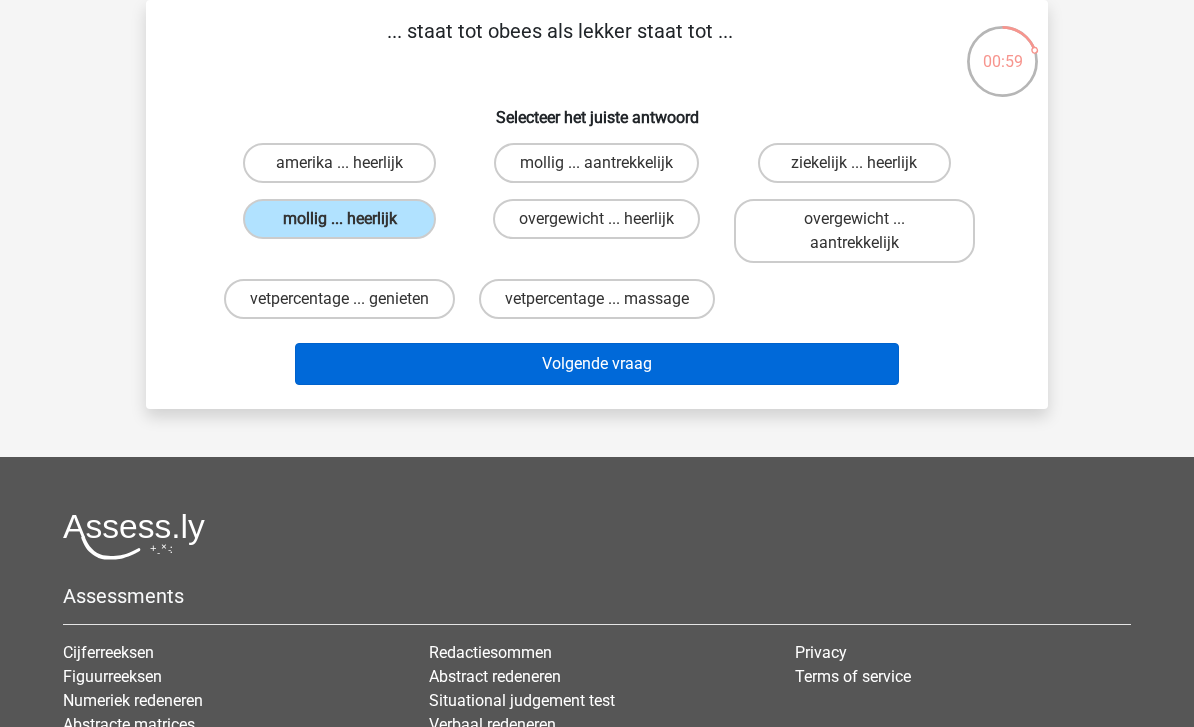 click on "Volgende vraag" at bounding box center [597, 364] 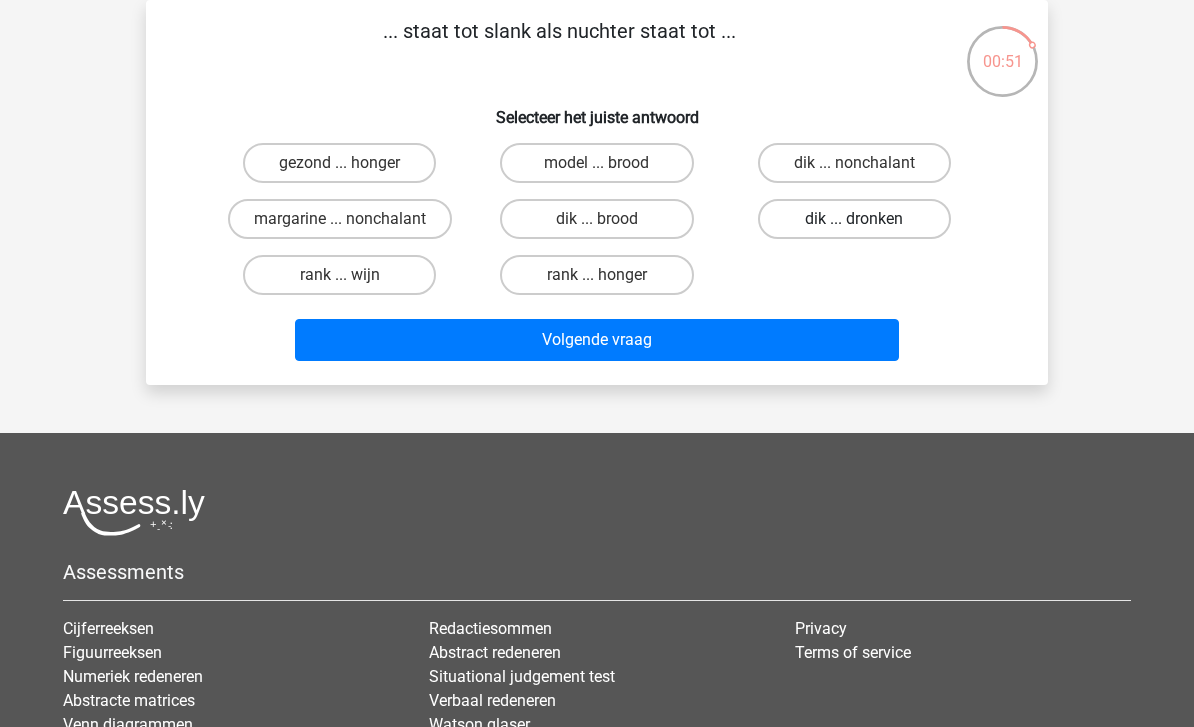 click on "dik ... dronken" at bounding box center [854, 219] 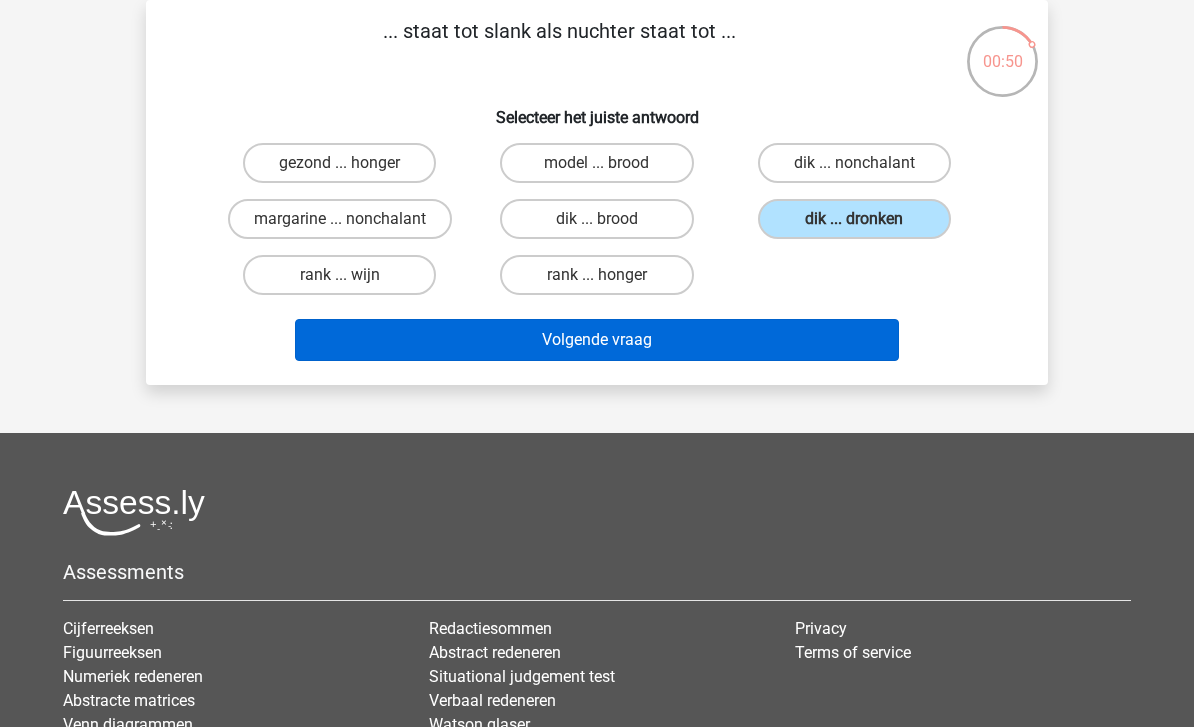 click on "Volgende vraag" at bounding box center (597, 340) 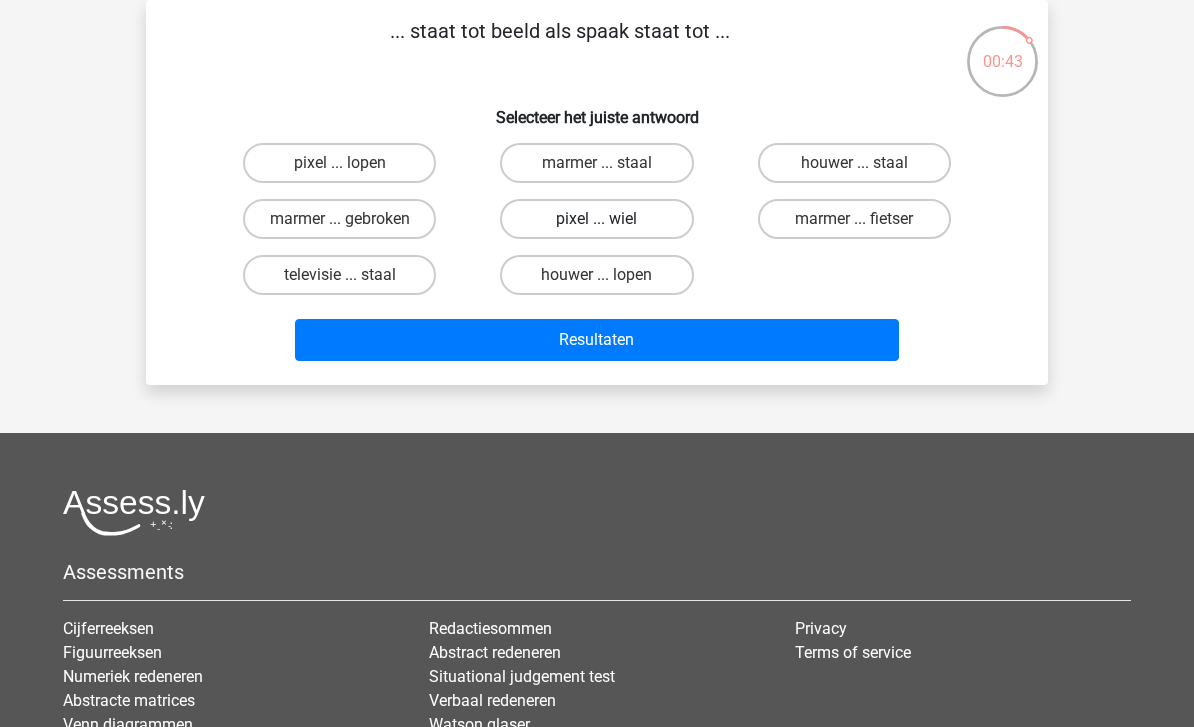 click on "pixel ... wiel" at bounding box center (596, 219) 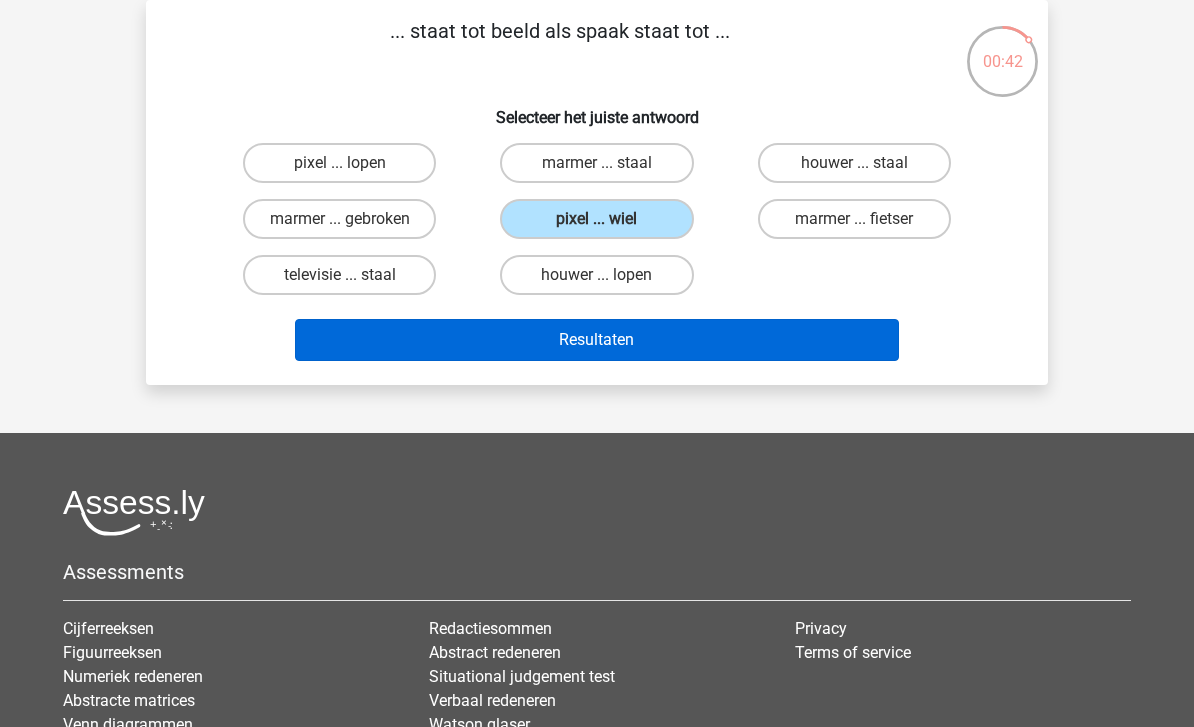 click on "Resultaten" at bounding box center (597, 340) 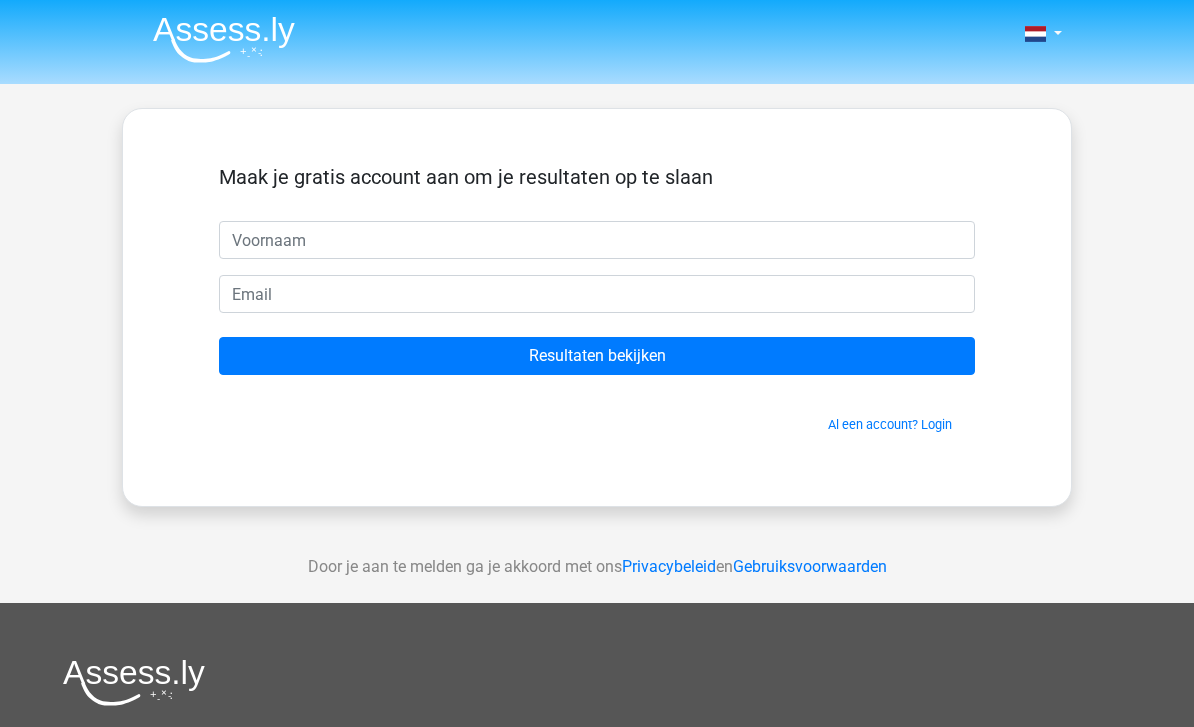 scroll, scrollTop: 0, scrollLeft: 0, axis: both 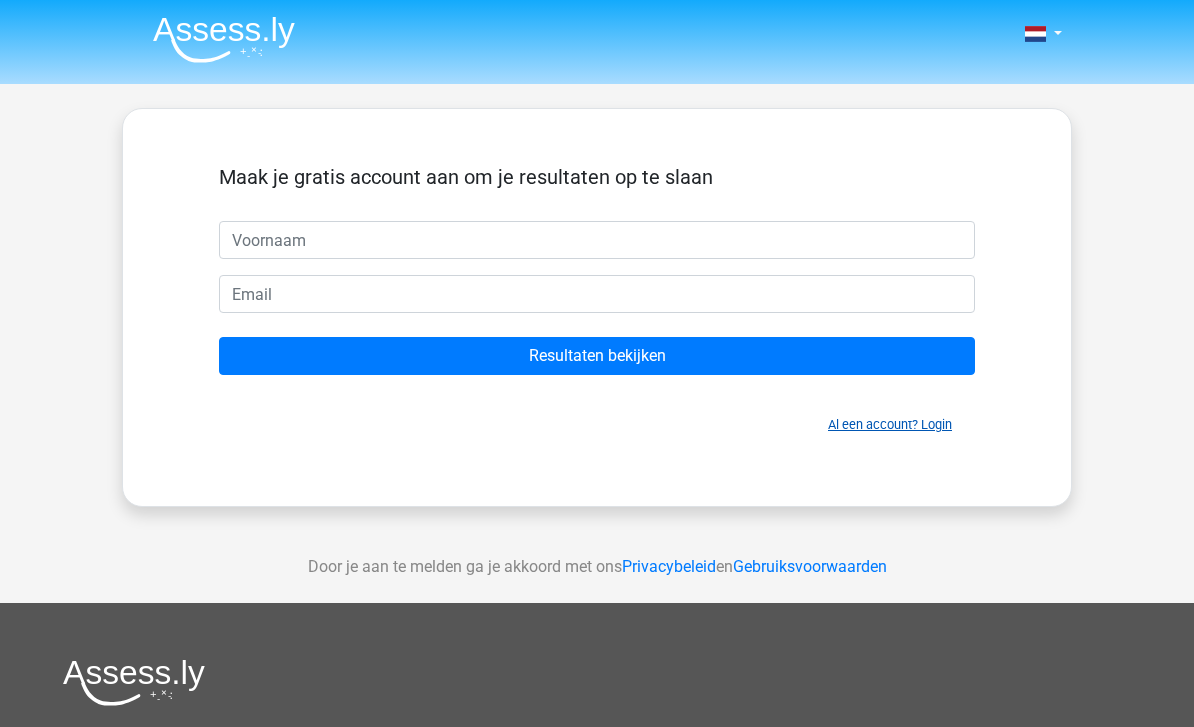click on "Al een account? Login" at bounding box center [890, 424] 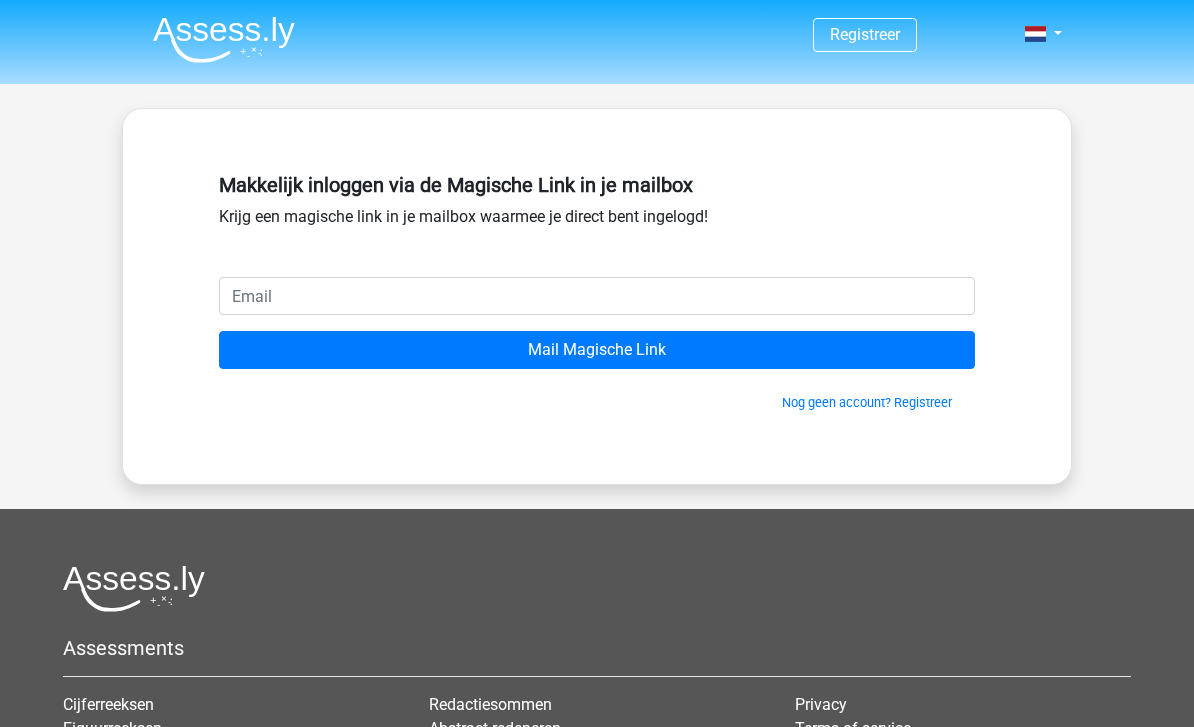 scroll, scrollTop: 0, scrollLeft: 0, axis: both 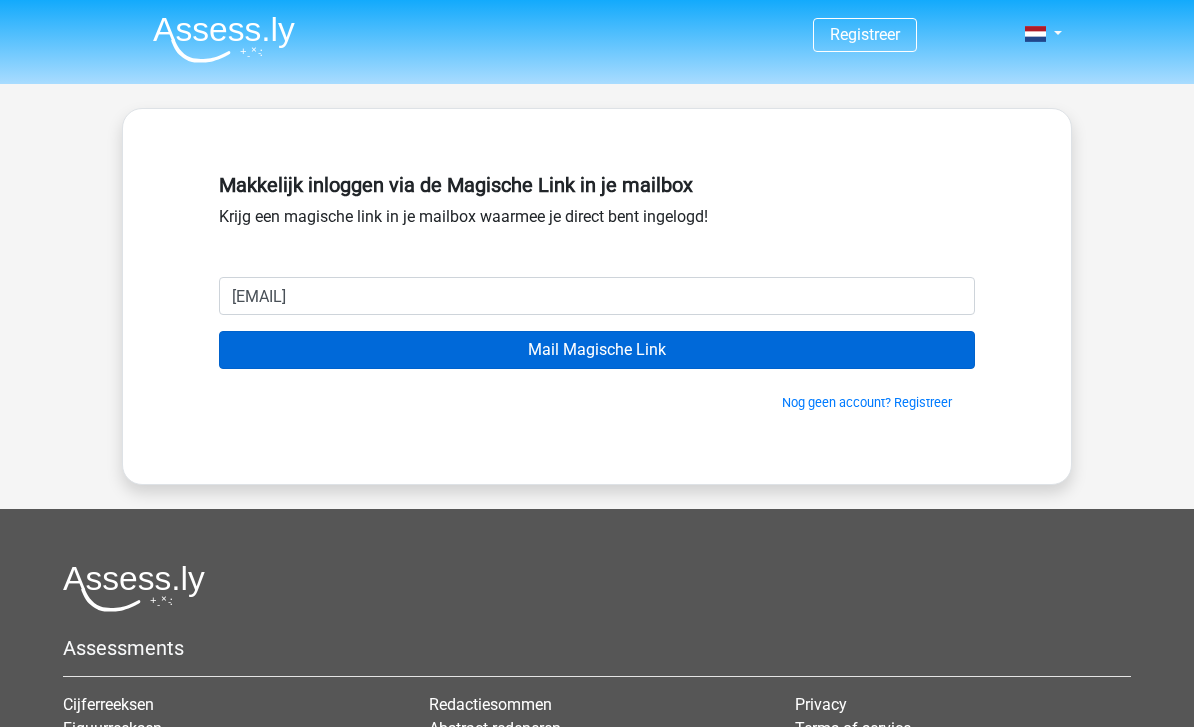 type on "[EMAIL]" 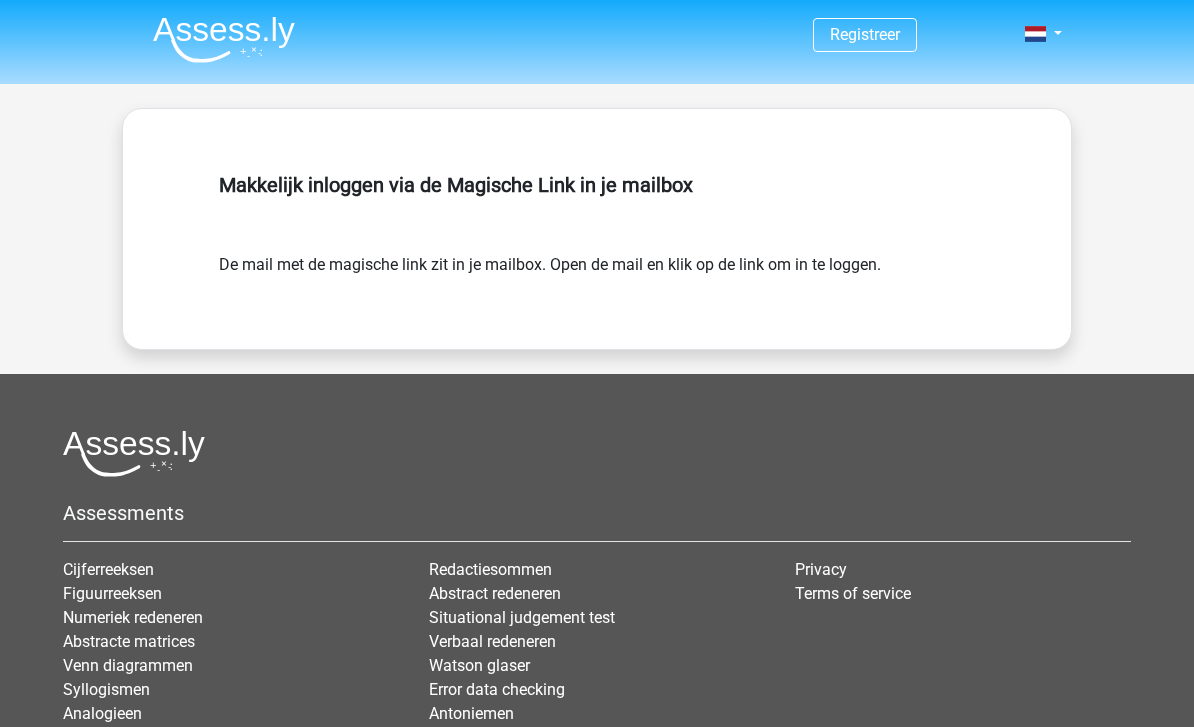 scroll, scrollTop: 0, scrollLeft: 0, axis: both 